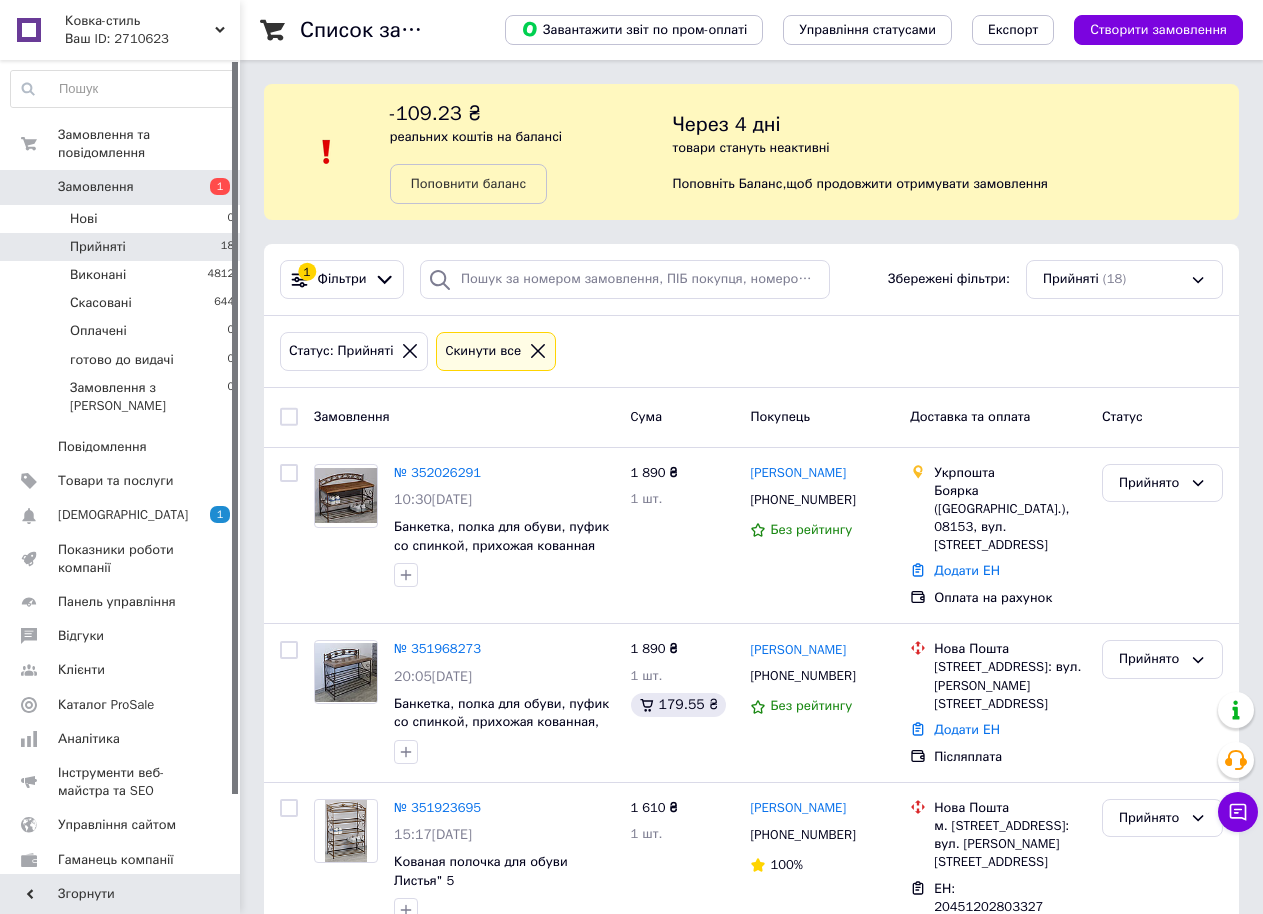 scroll, scrollTop: 0, scrollLeft: 0, axis: both 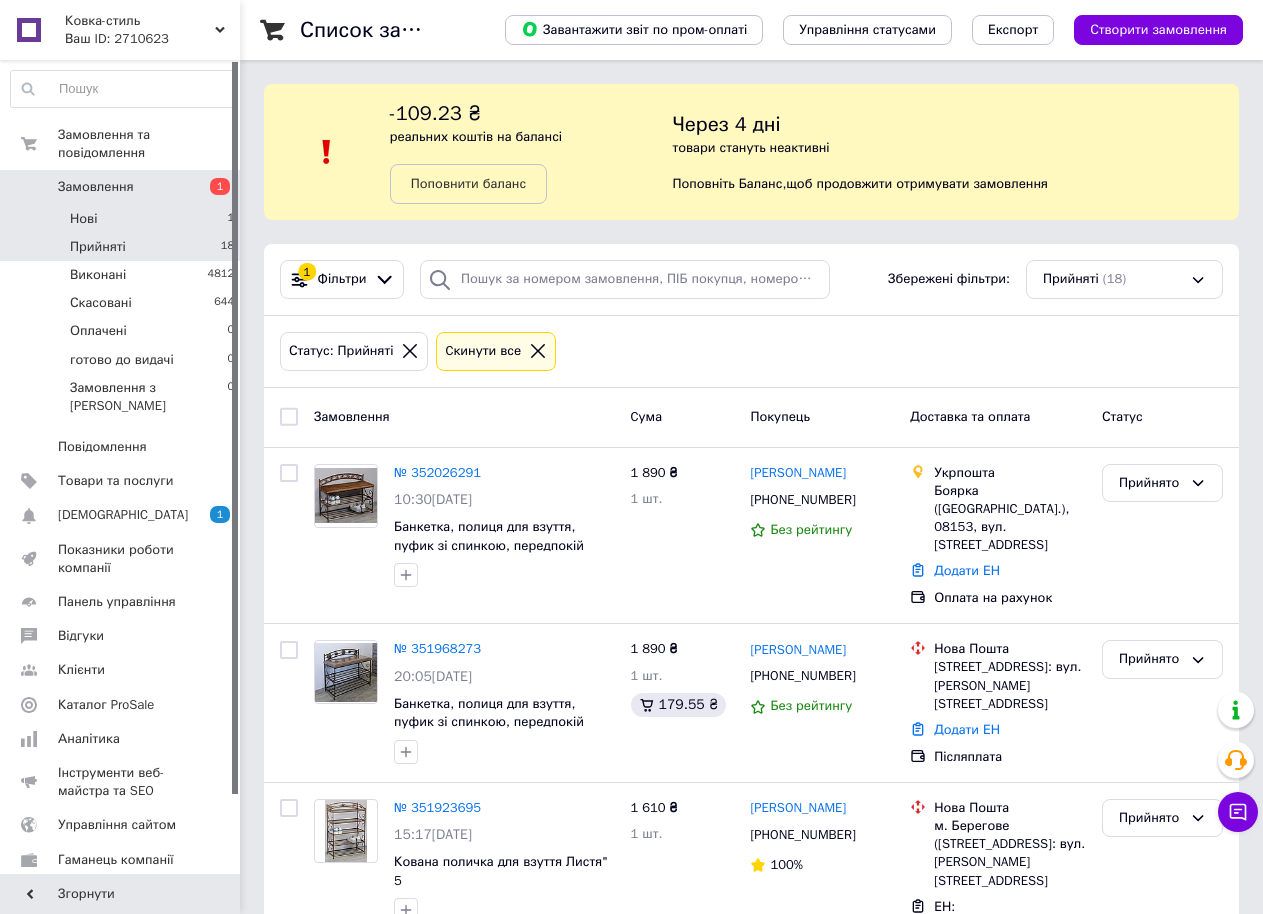 click on "Нові 1" at bounding box center (123, 219) 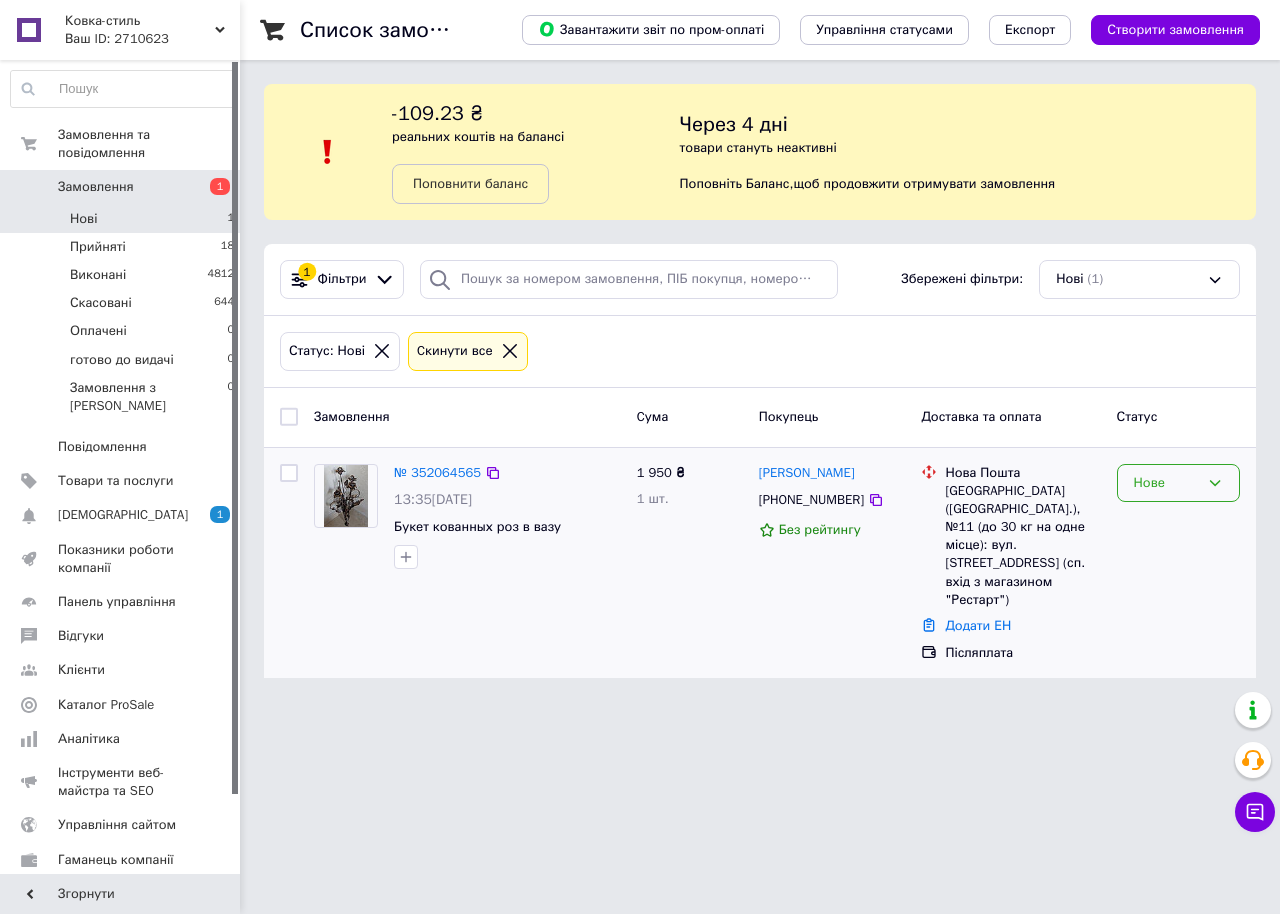 click on "Нове" at bounding box center (1166, 483) 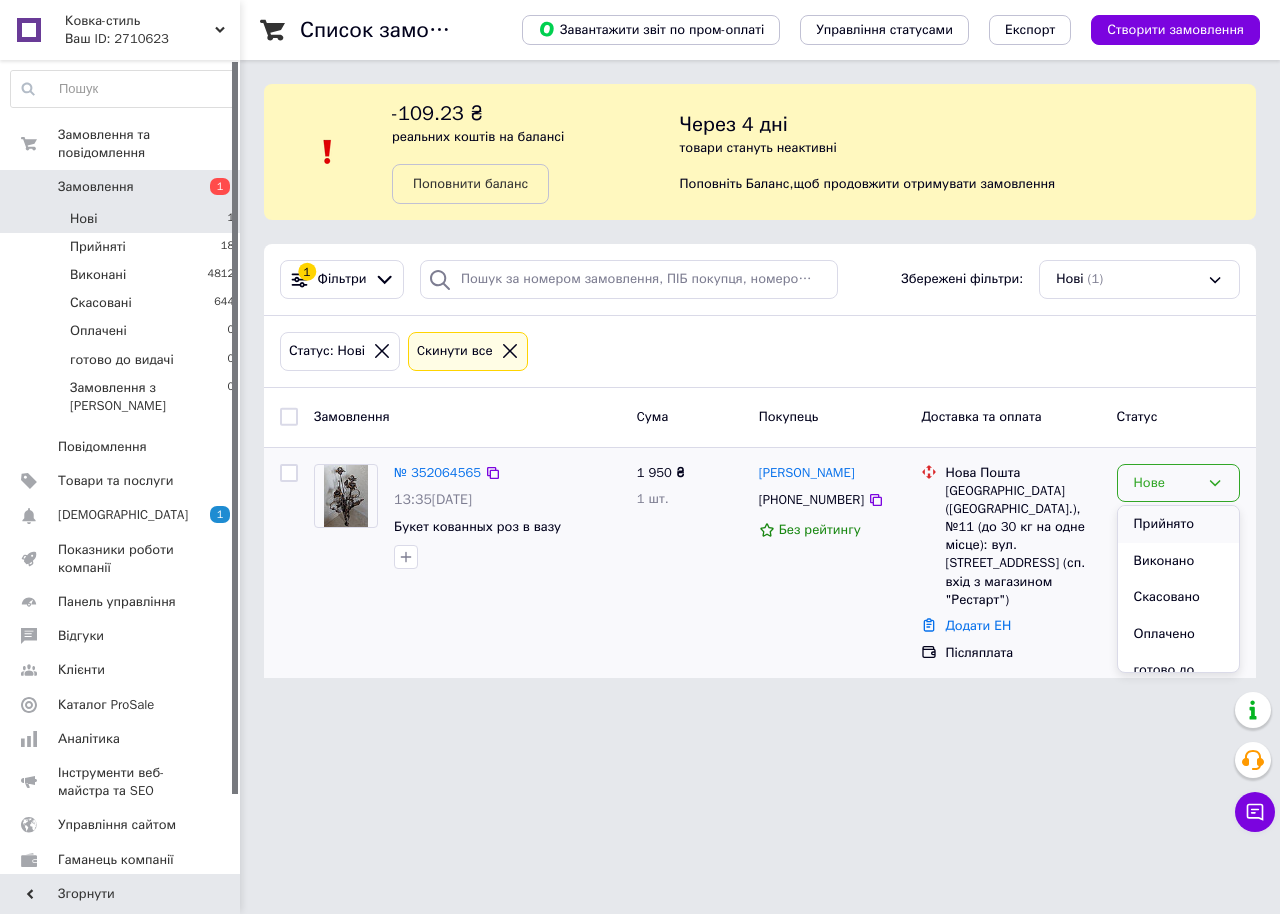 click on "Прийнято" at bounding box center [1178, 524] 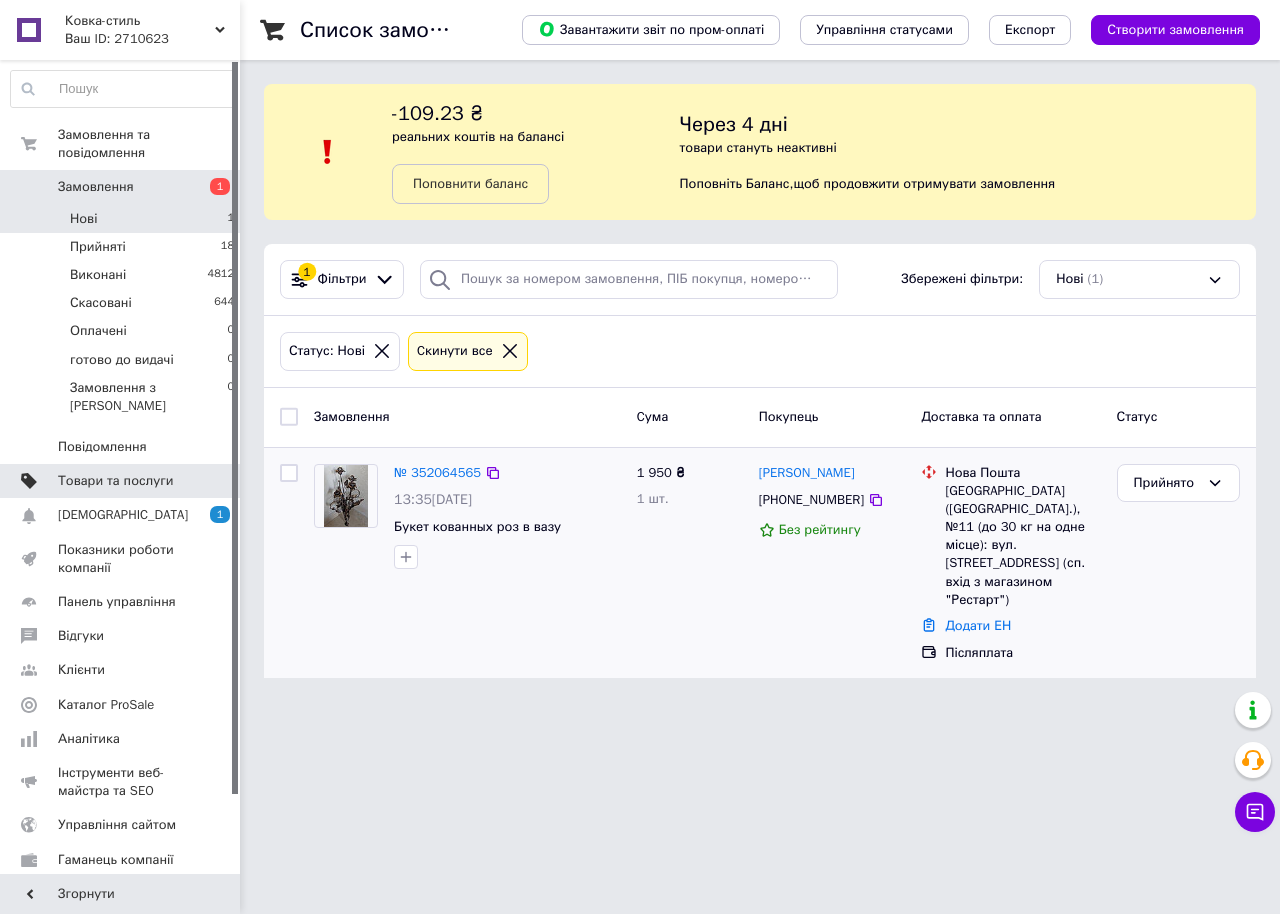 click on "Товари та послуги" at bounding box center [115, 481] 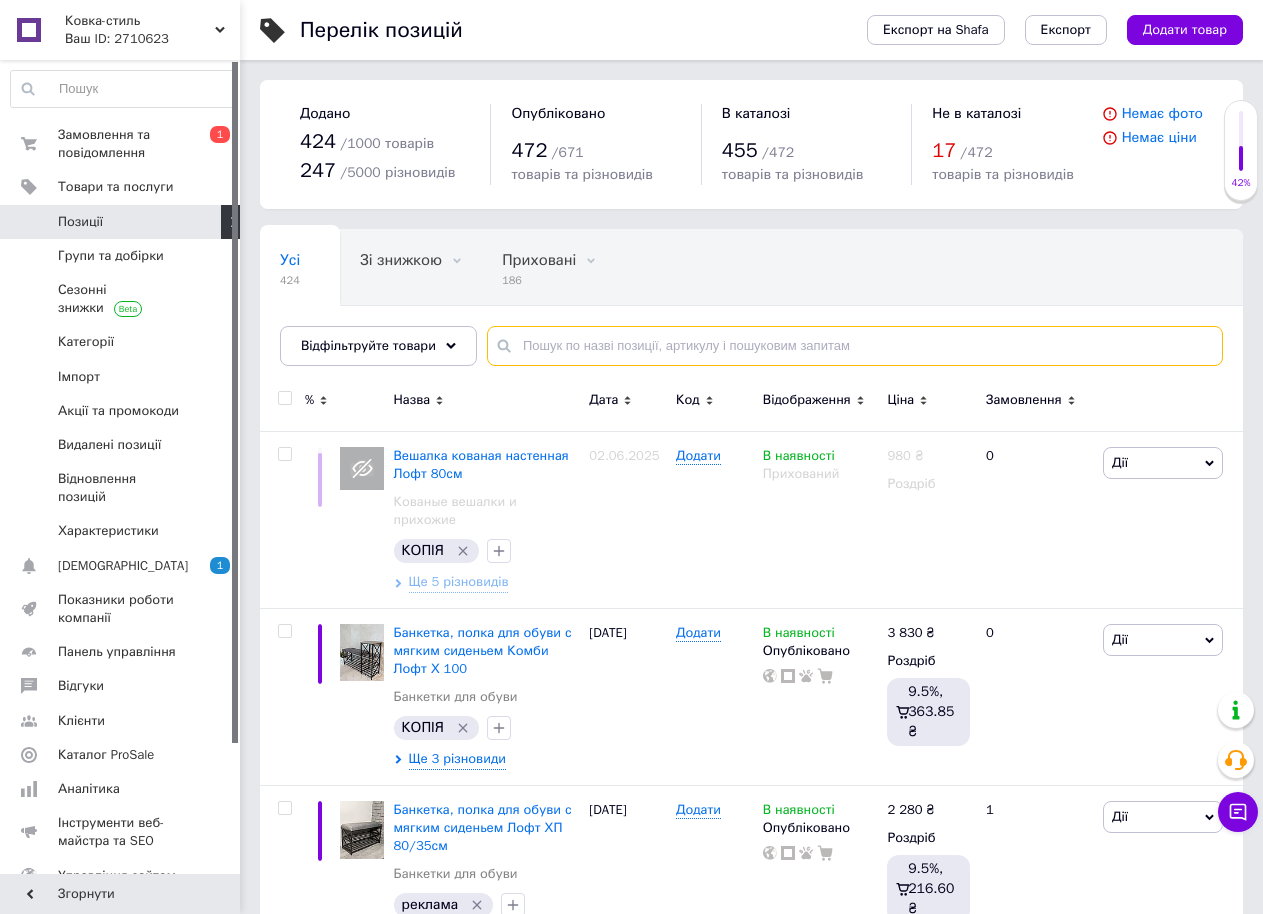 click at bounding box center [855, 346] 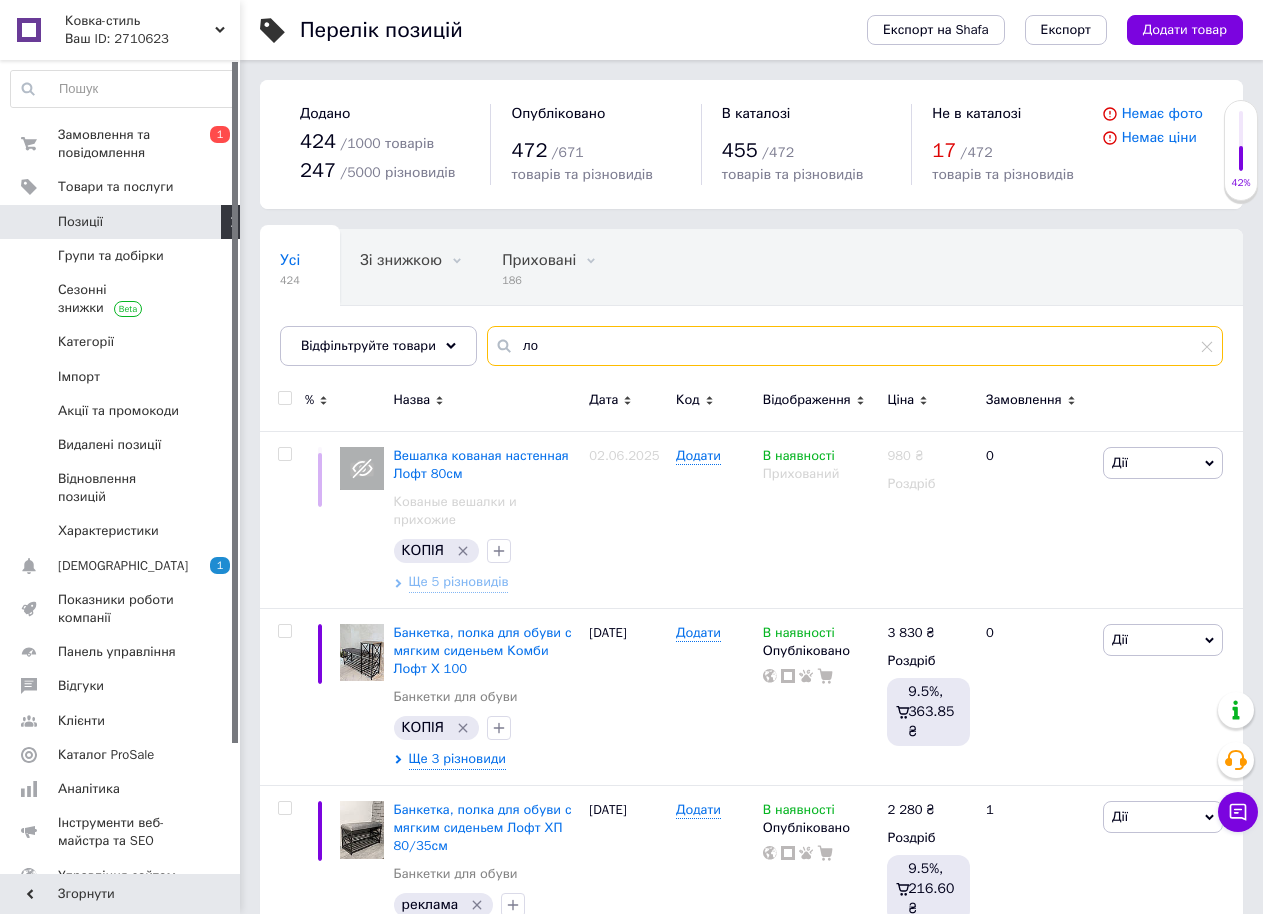 type on "л" 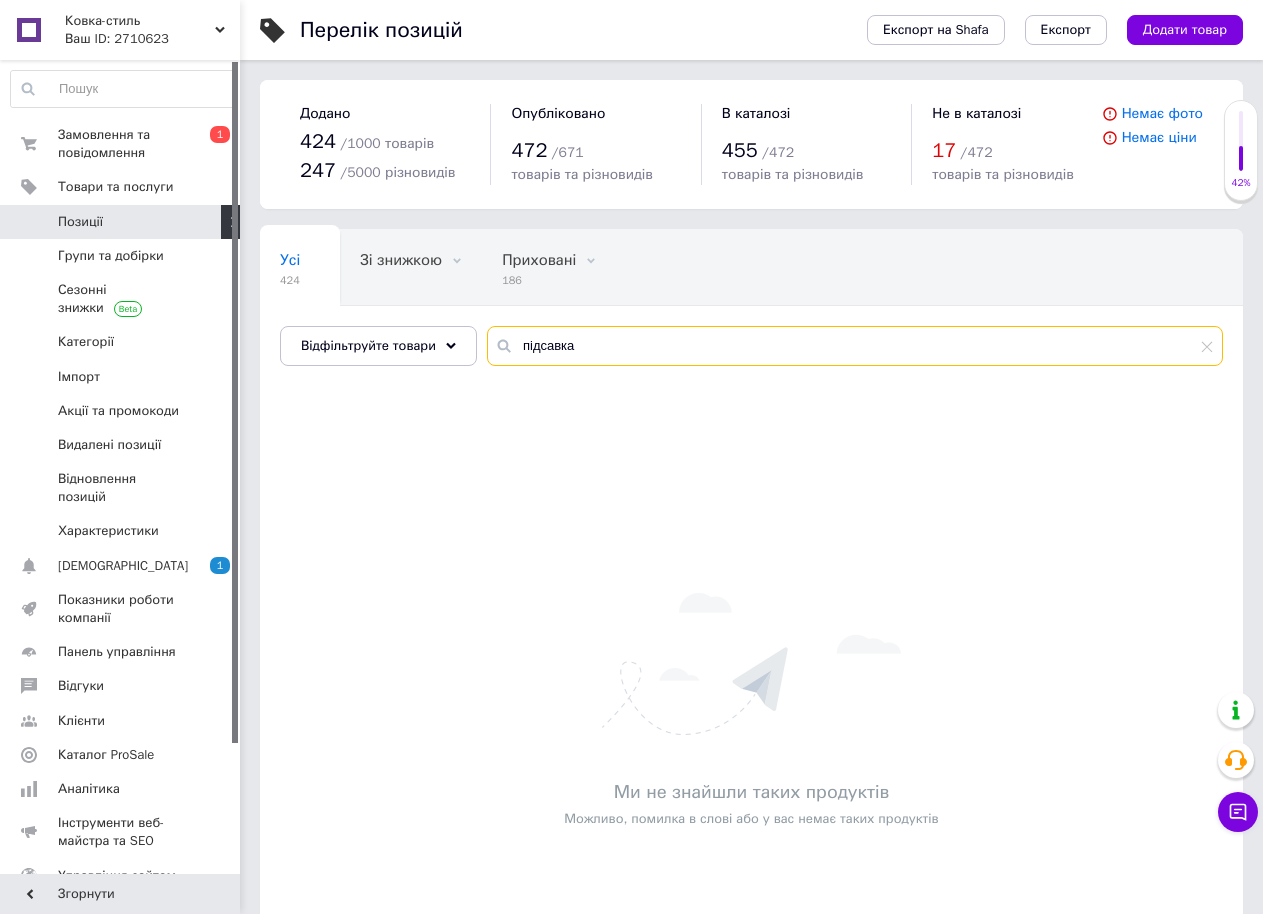 click on "підсавка" at bounding box center [855, 346] 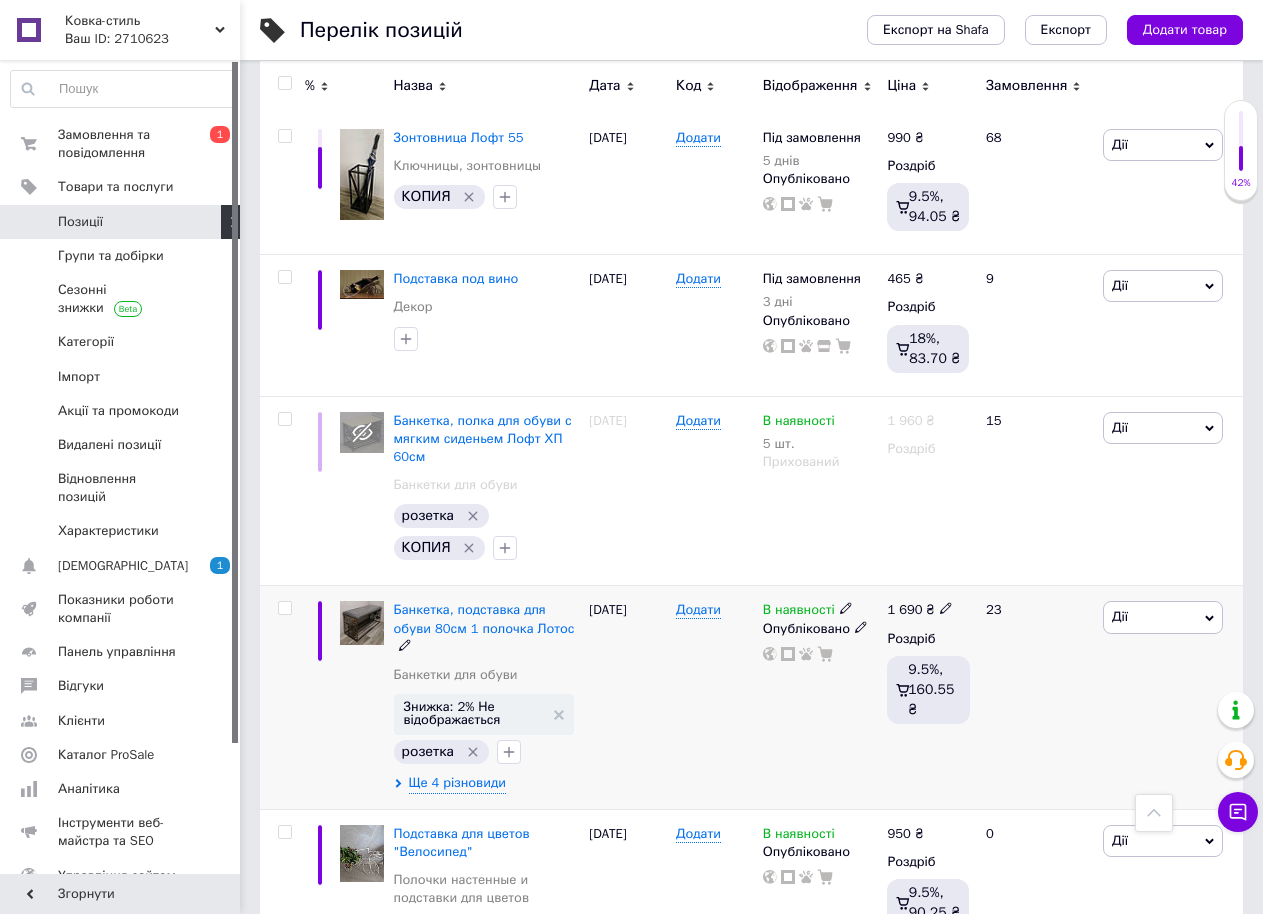 scroll, scrollTop: 900, scrollLeft: 0, axis: vertical 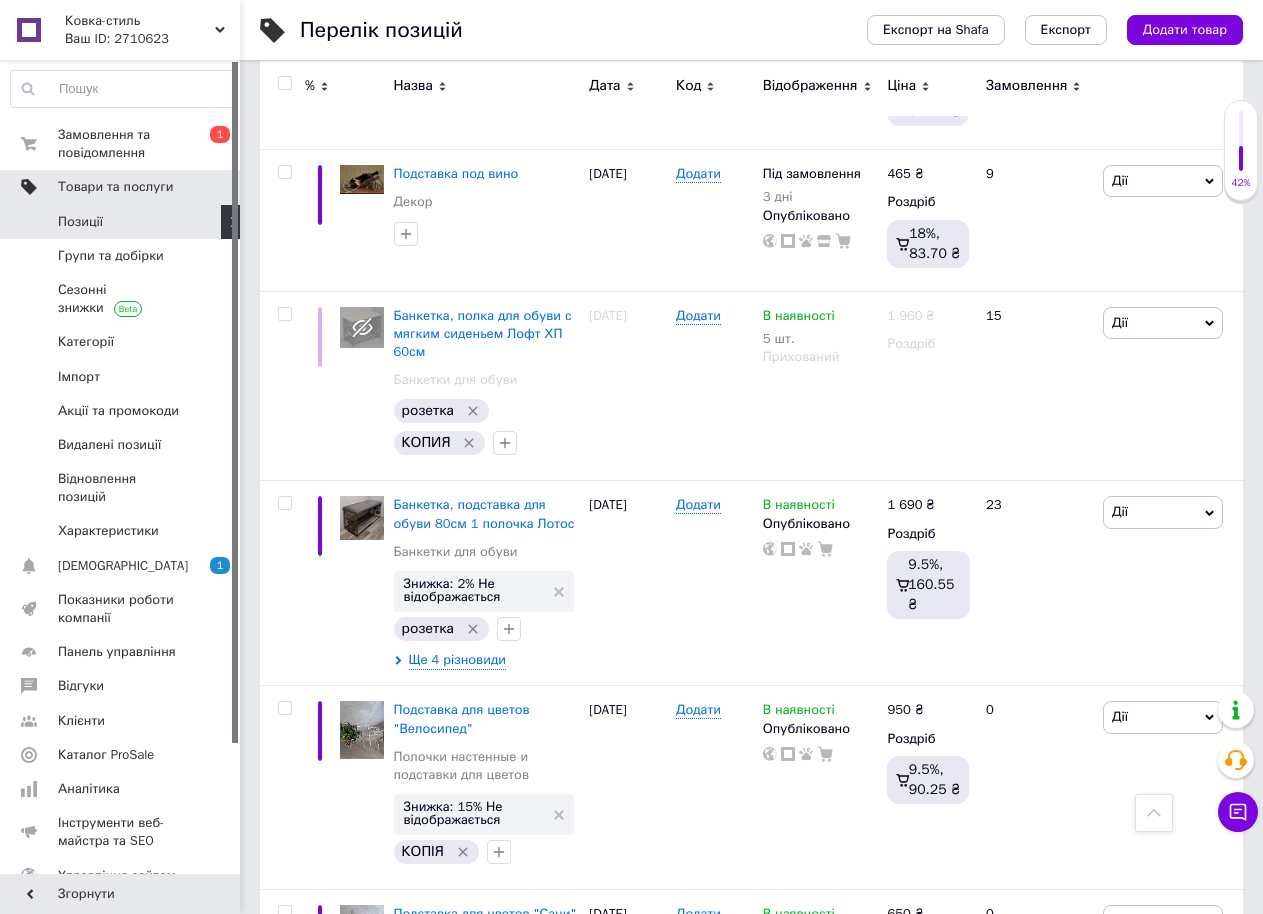 type on "підставка" 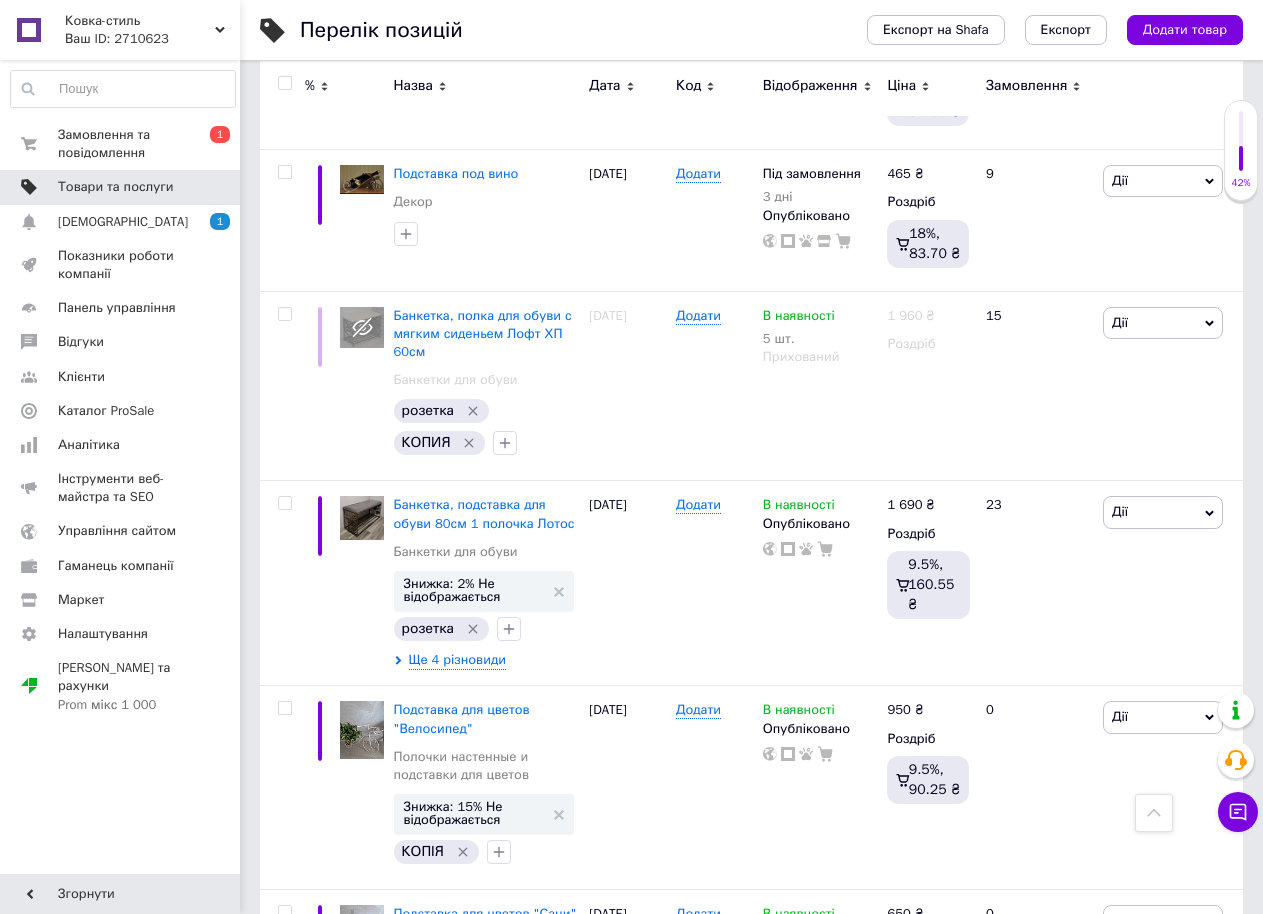 click on "Товари та послуги" at bounding box center (115, 187) 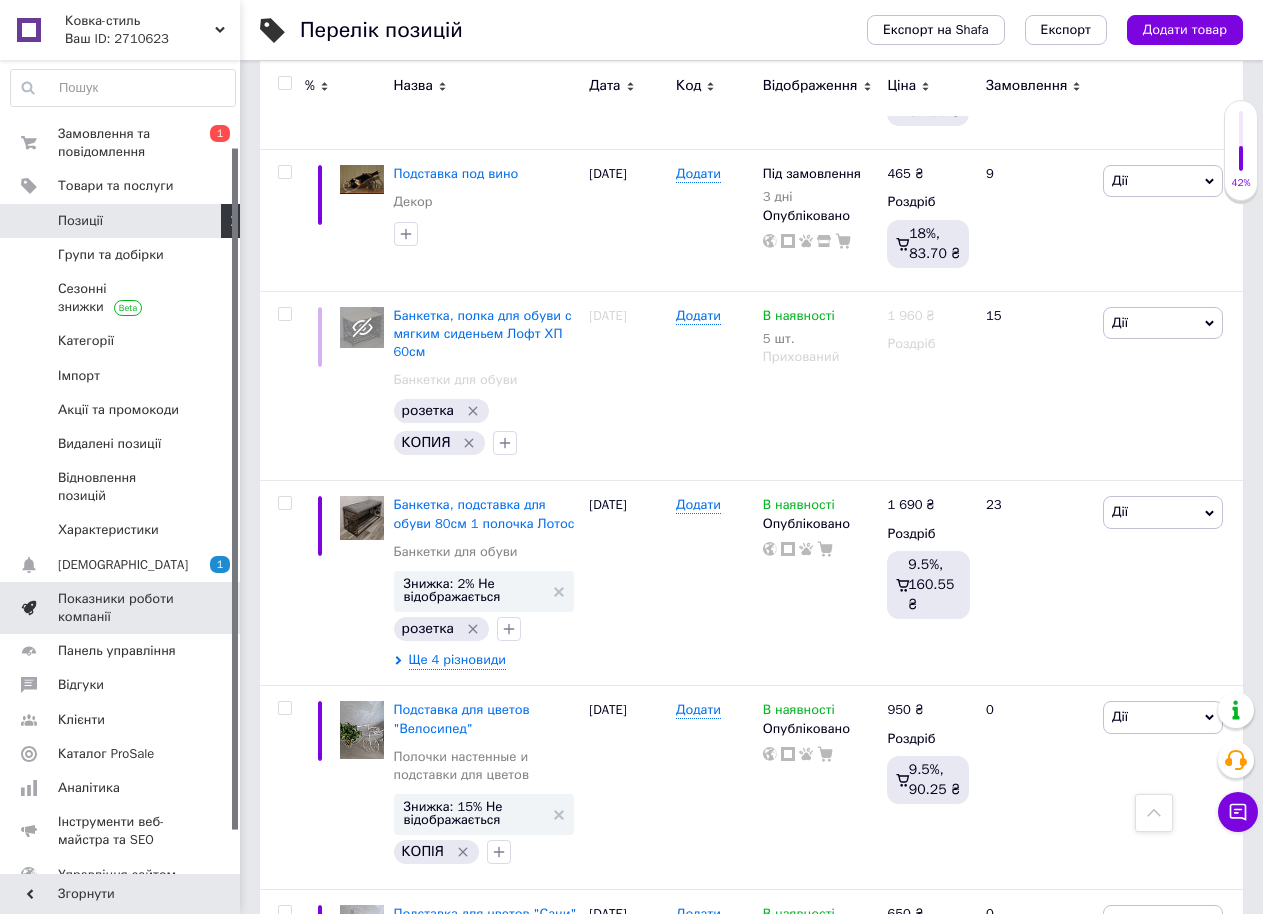 scroll, scrollTop: 0, scrollLeft: 0, axis: both 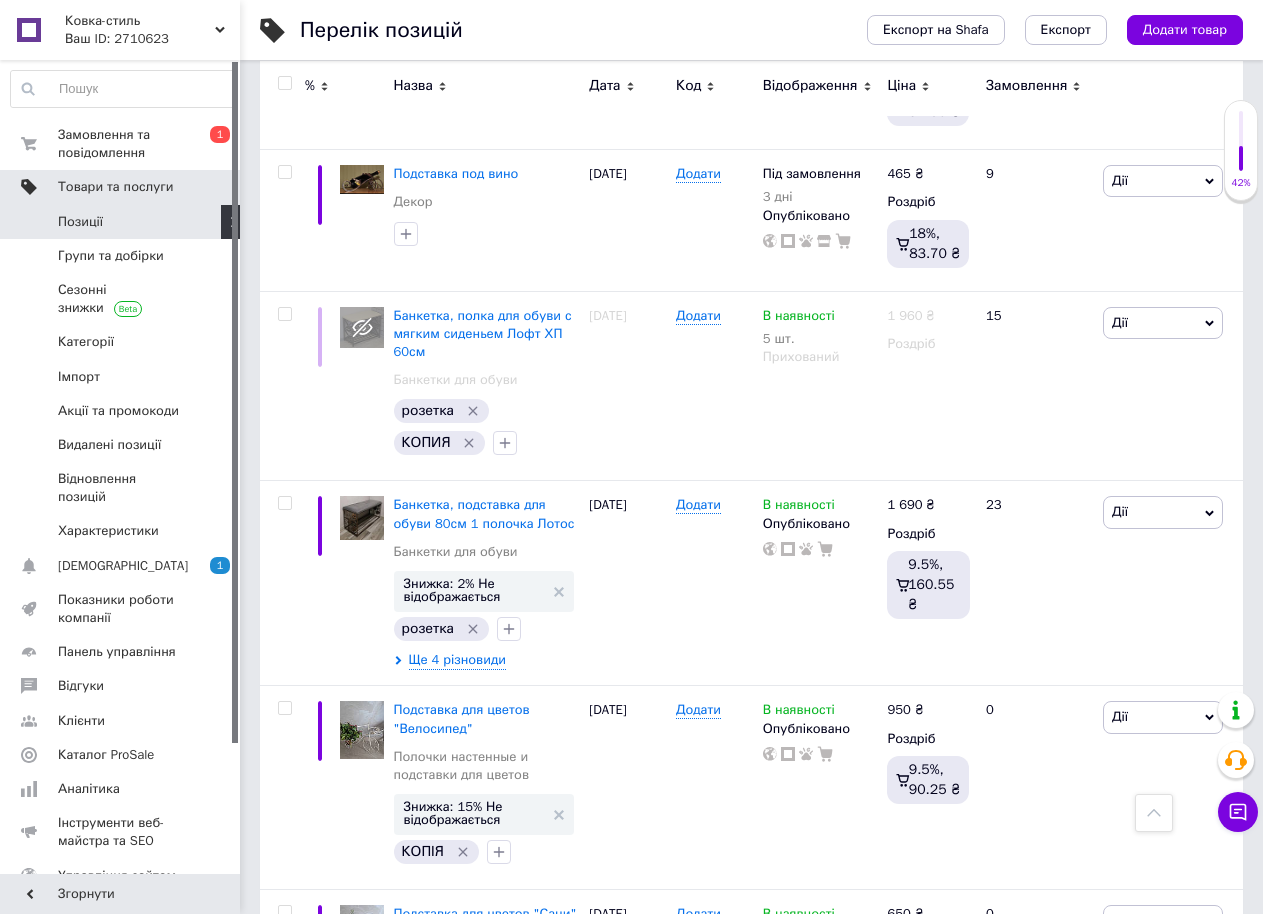 click on "Товари та послуги" at bounding box center (115, 187) 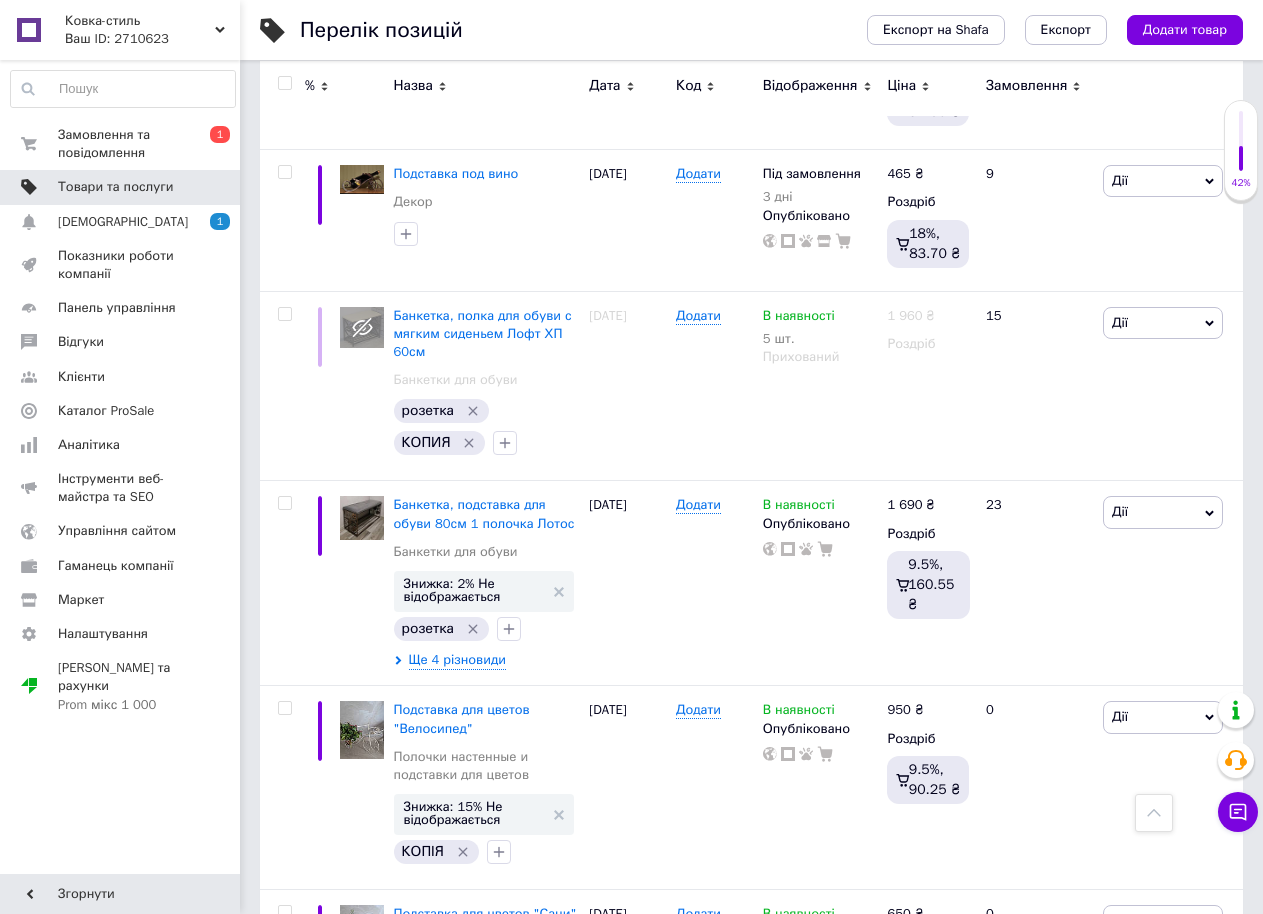 click on "Товари та послуги" at bounding box center [115, 187] 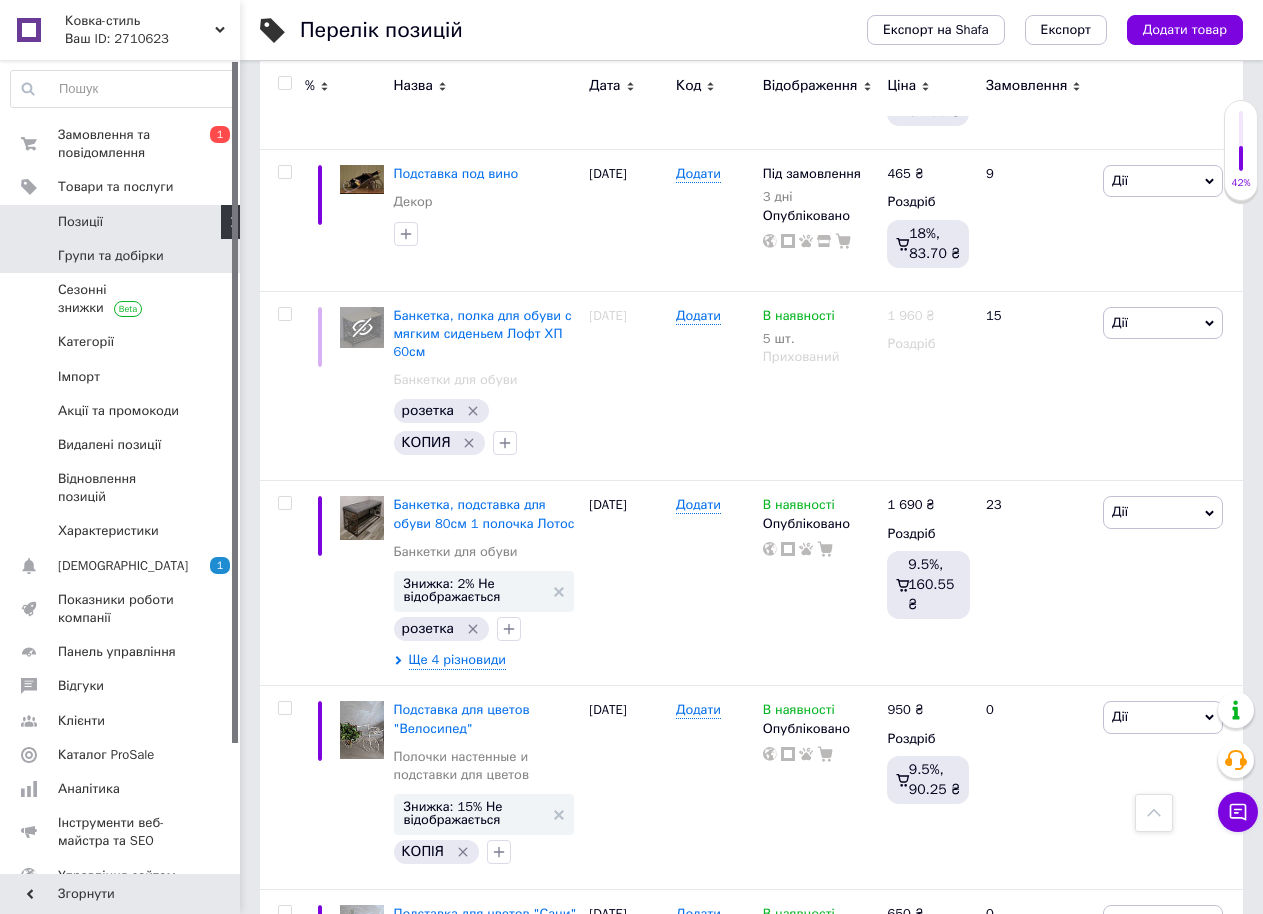 click on "Групи та добірки" at bounding box center (111, 256) 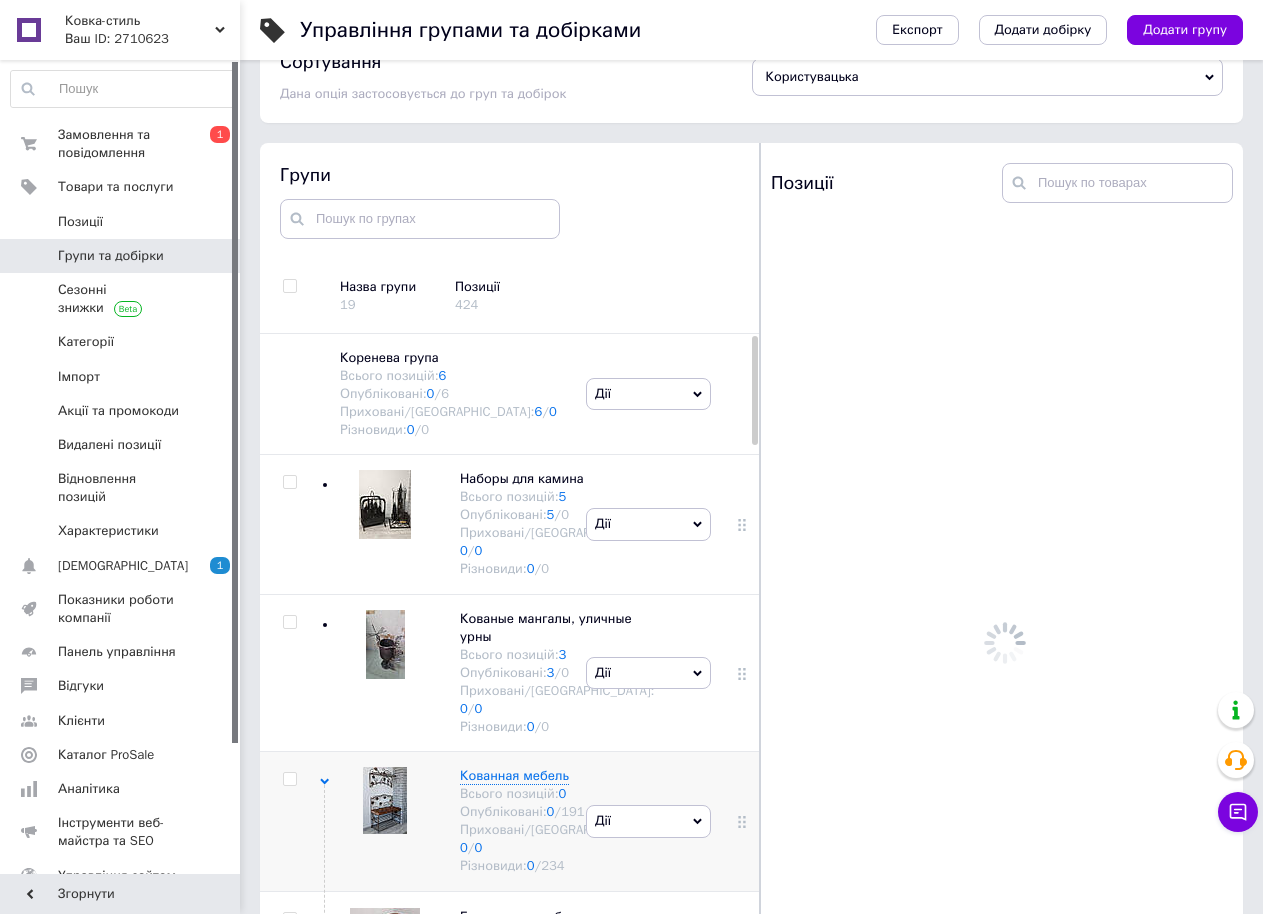 scroll, scrollTop: 113, scrollLeft: 0, axis: vertical 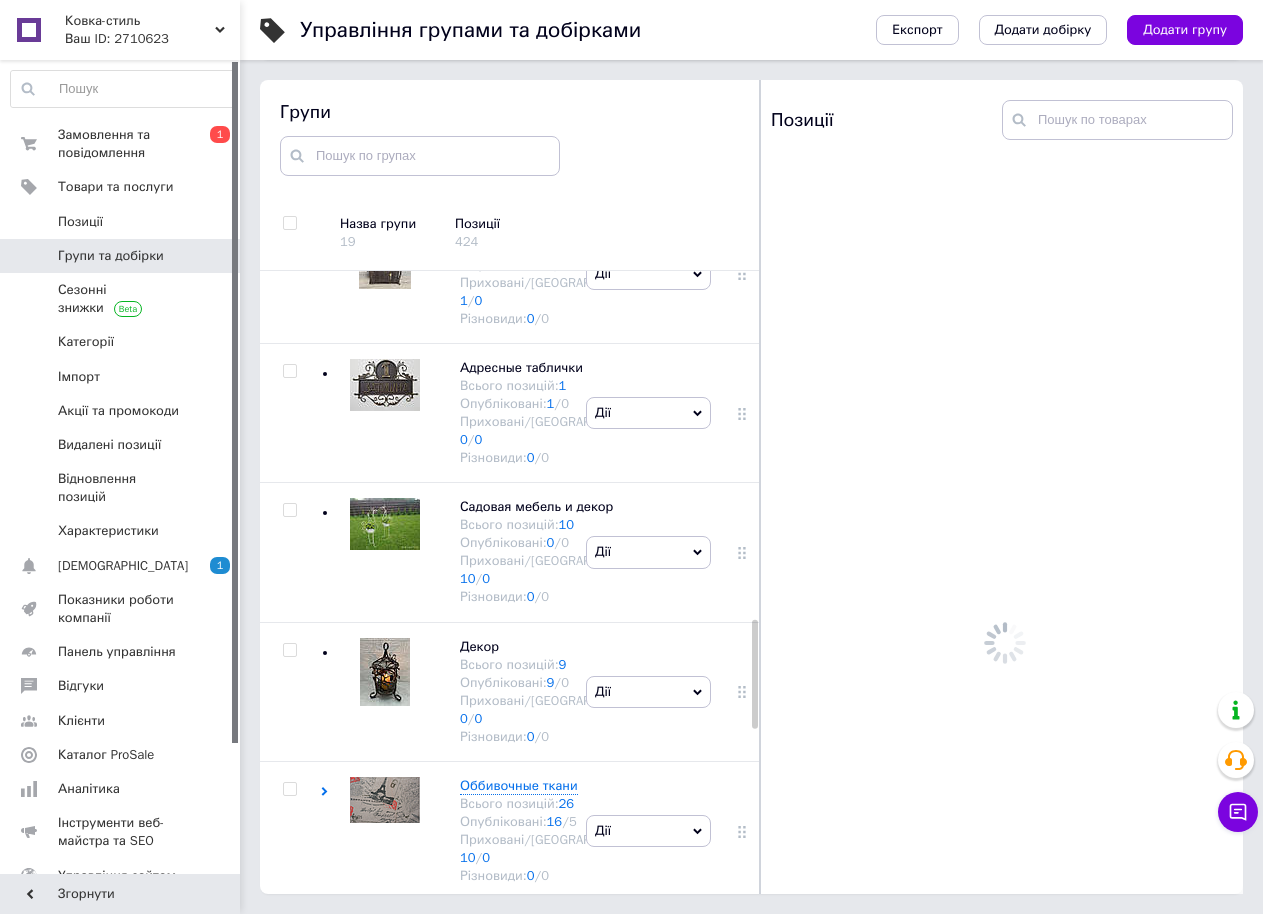 click on "Ключницы, зонтовницы" at bounding box center [533, -211] 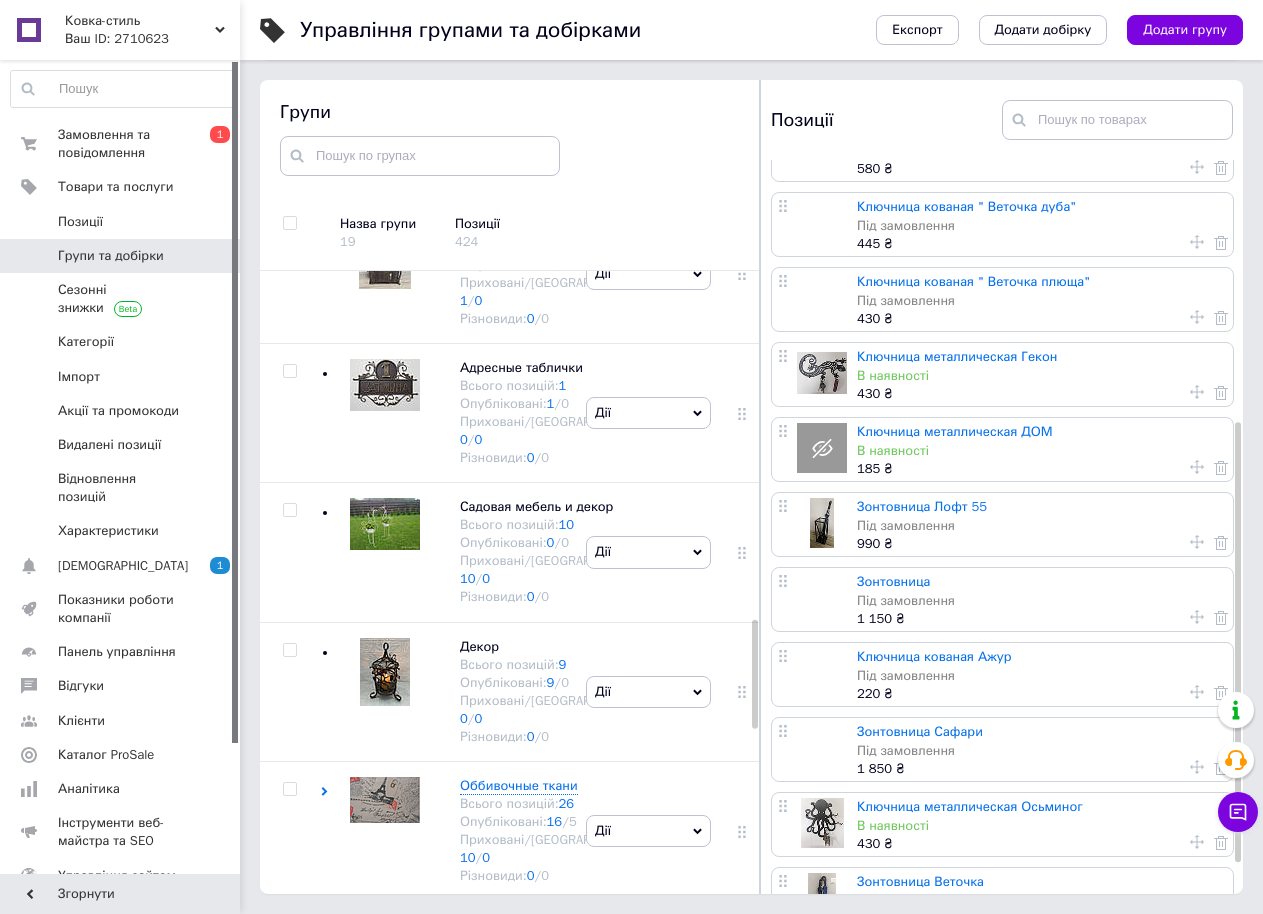 scroll, scrollTop: 486, scrollLeft: 0, axis: vertical 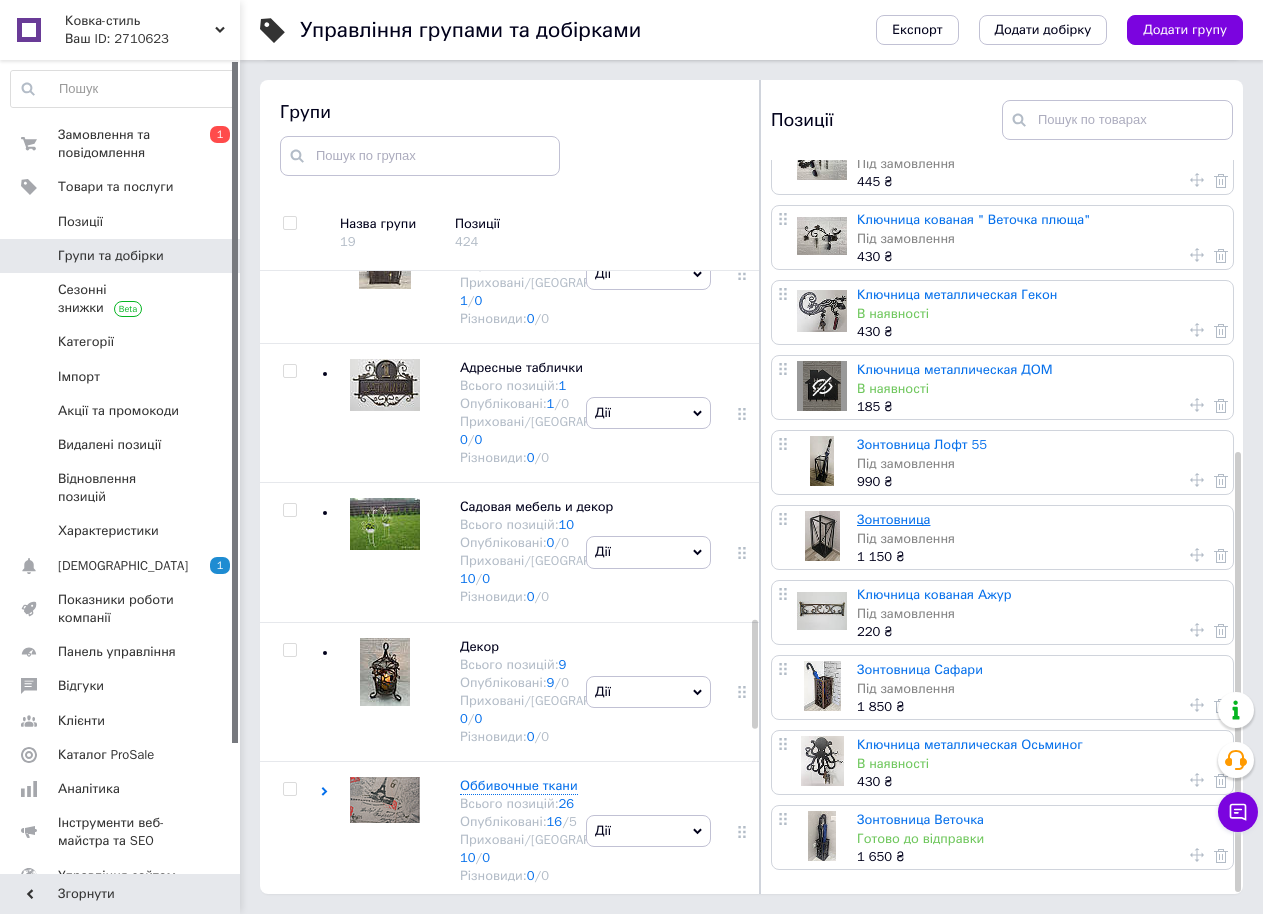 click on "Зонтовница" at bounding box center (893, 519) 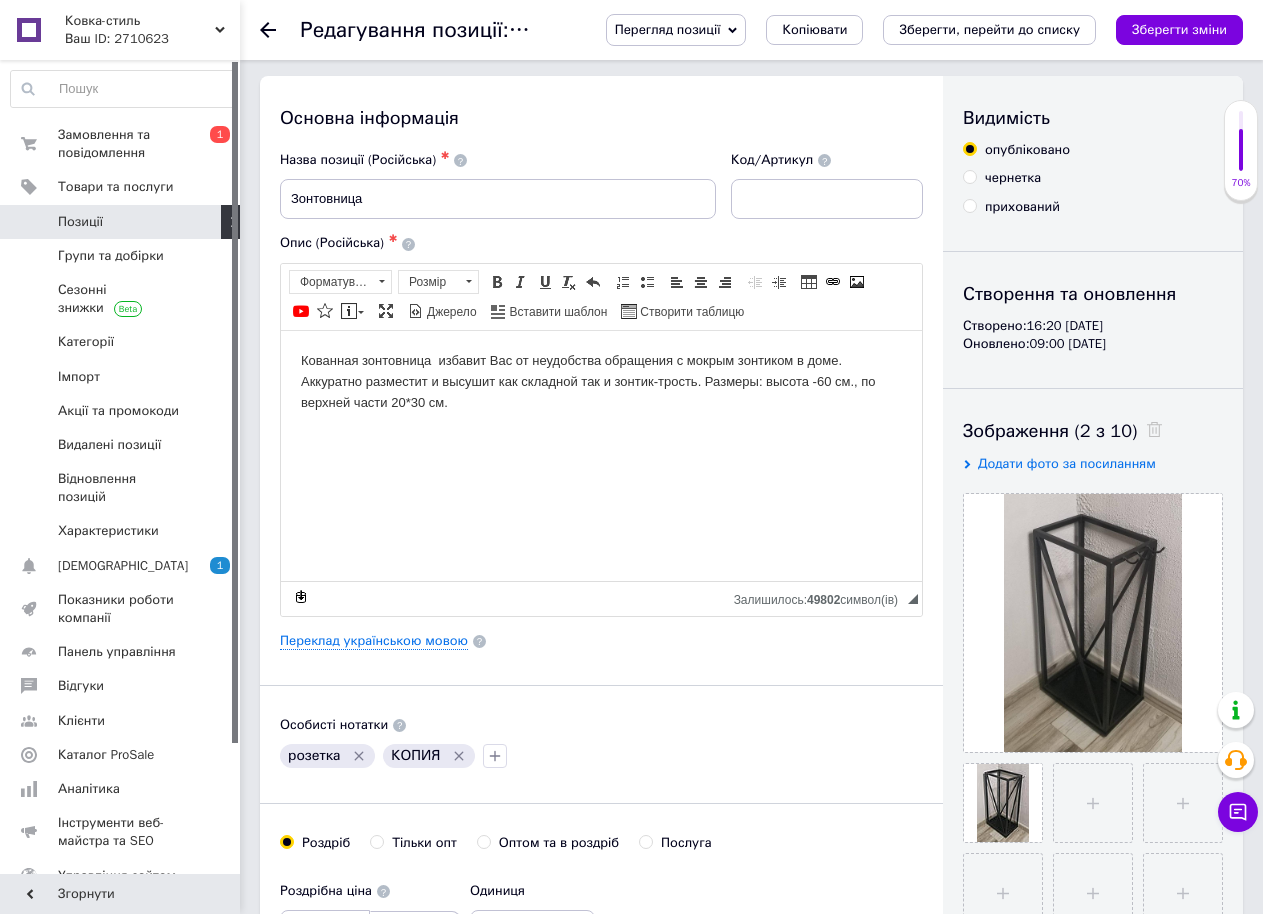 scroll, scrollTop: 0, scrollLeft: 0, axis: both 